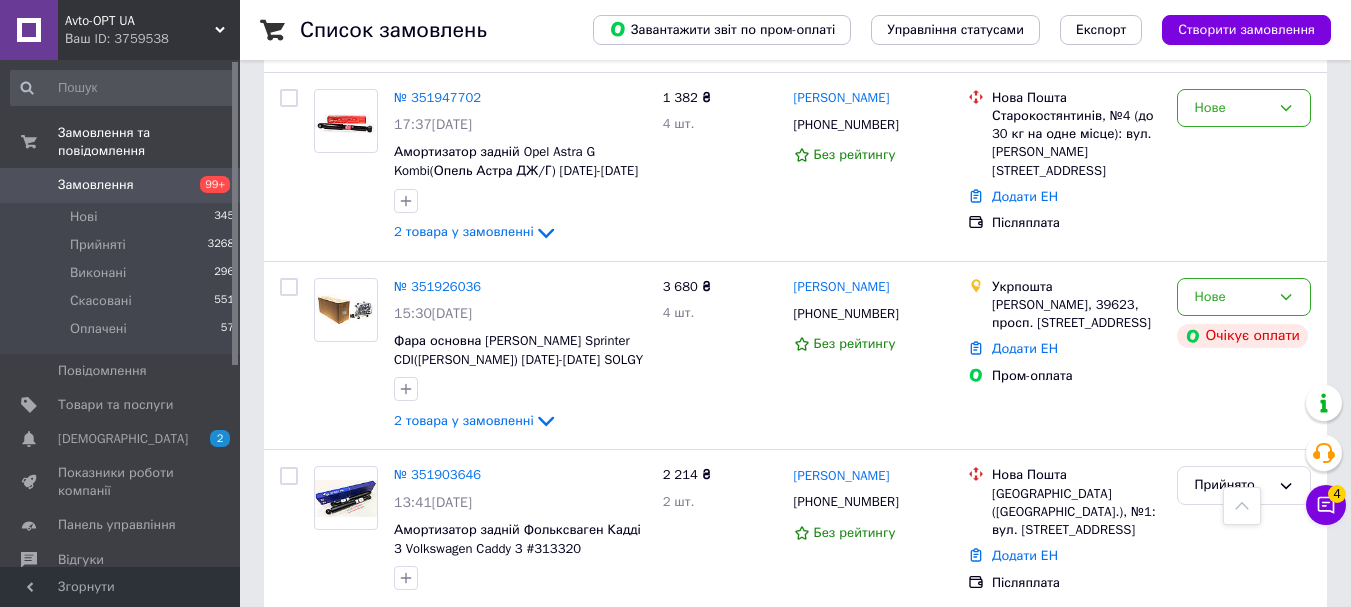 scroll, scrollTop: 700, scrollLeft: 0, axis: vertical 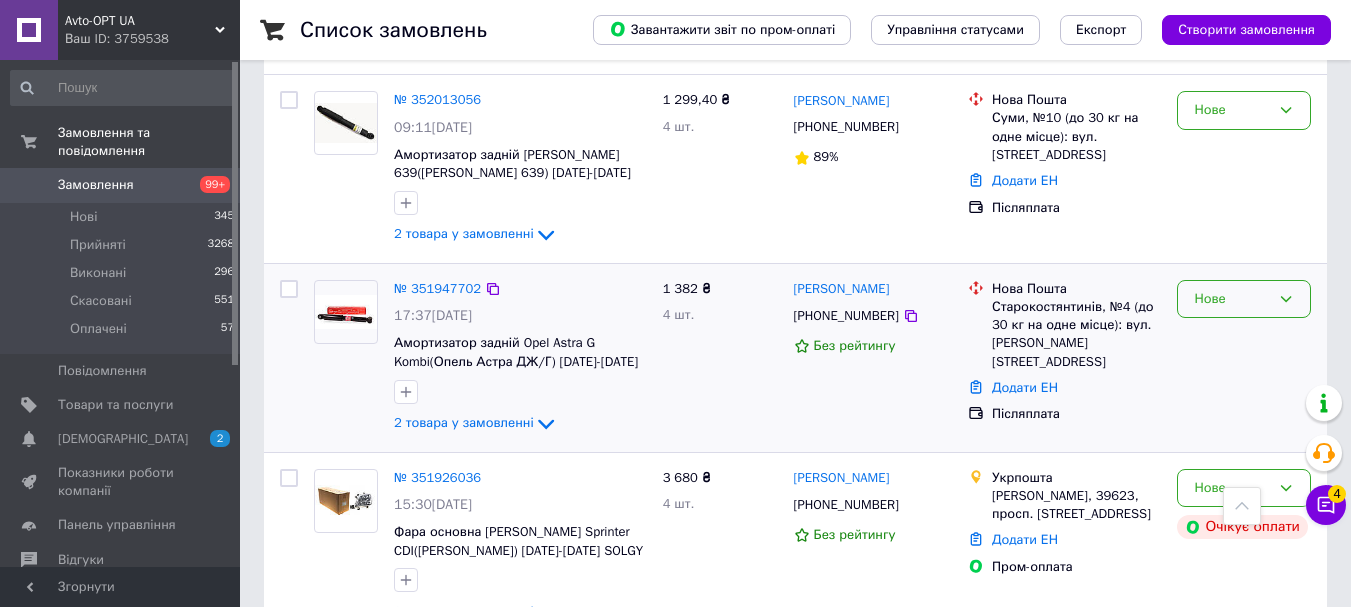 click on "Нове" at bounding box center [1244, 299] 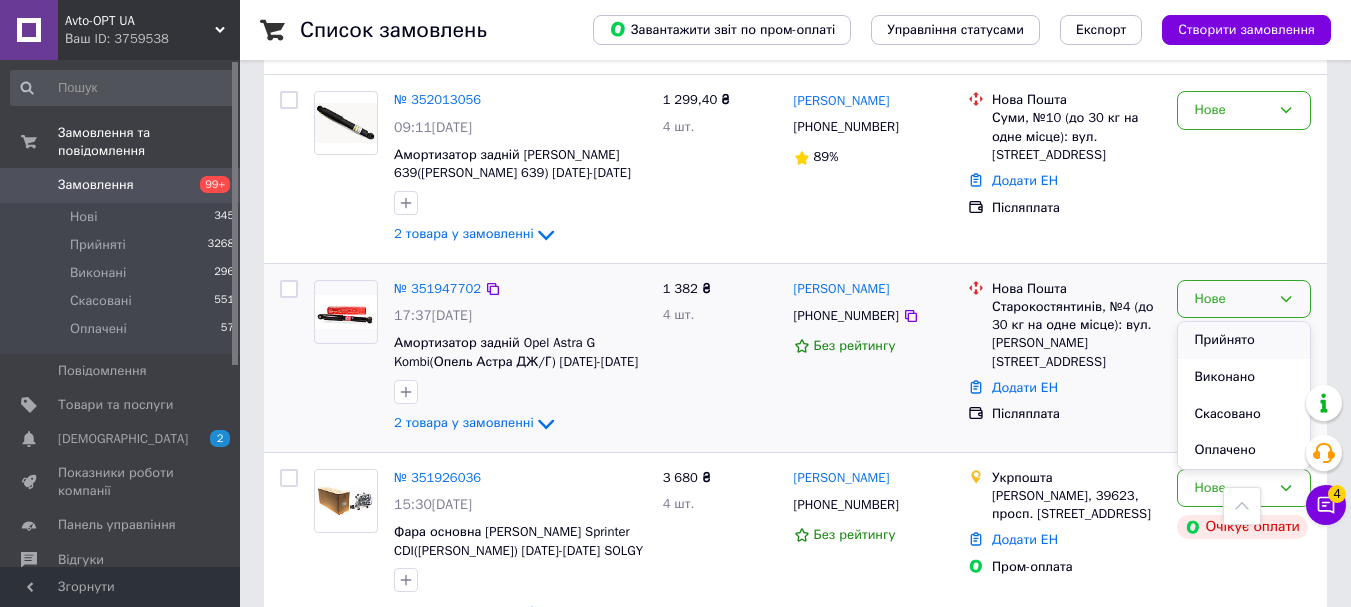 click on "Прийнято" at bounding box center (1244, 340) 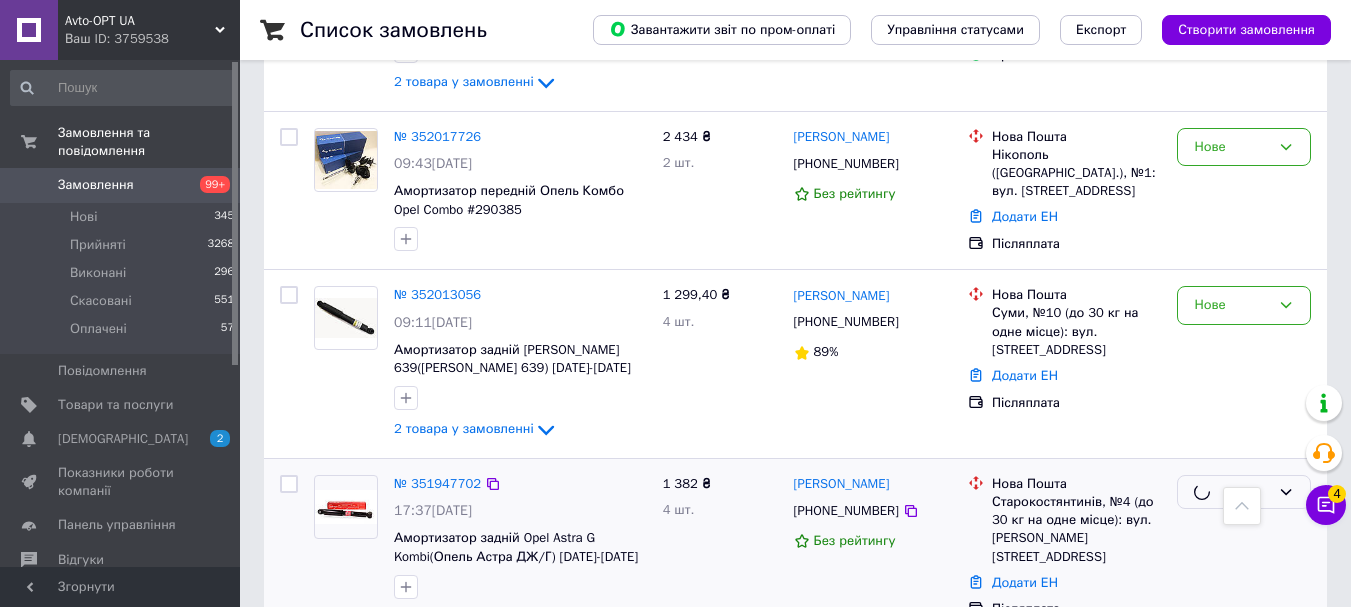 scroll, scrollTop: 500, scrollLeft: 0, axis: vertical 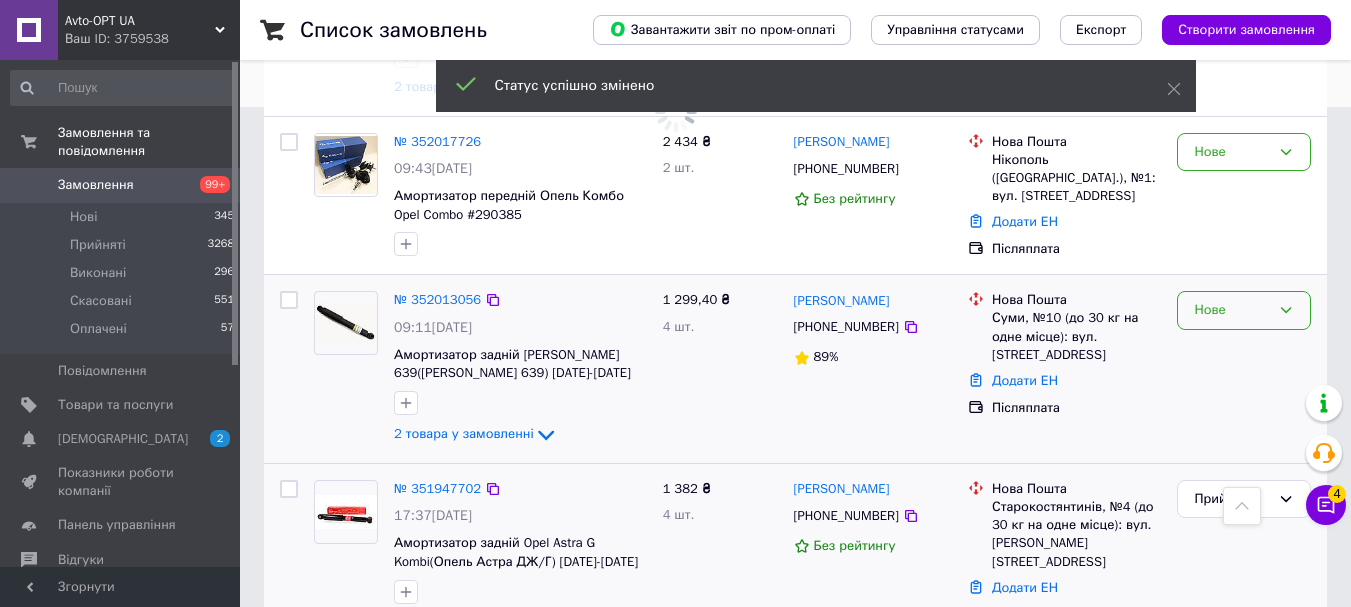 click 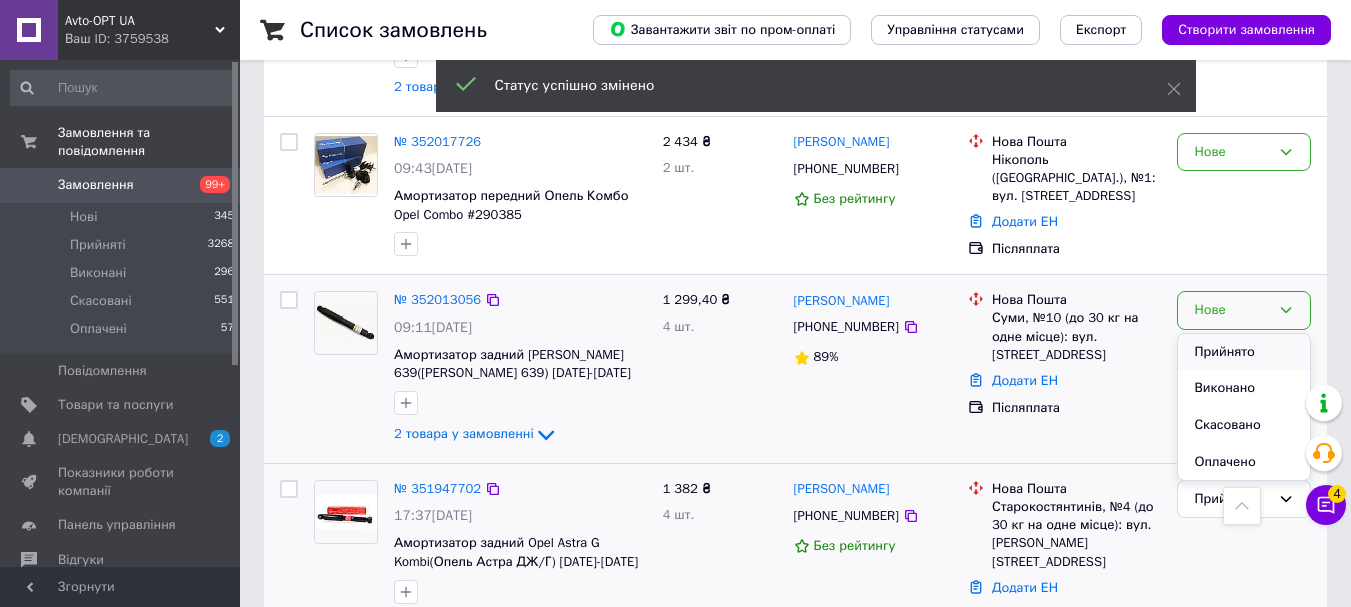 click on "Прийнято" at bounding box center [1244, 352] 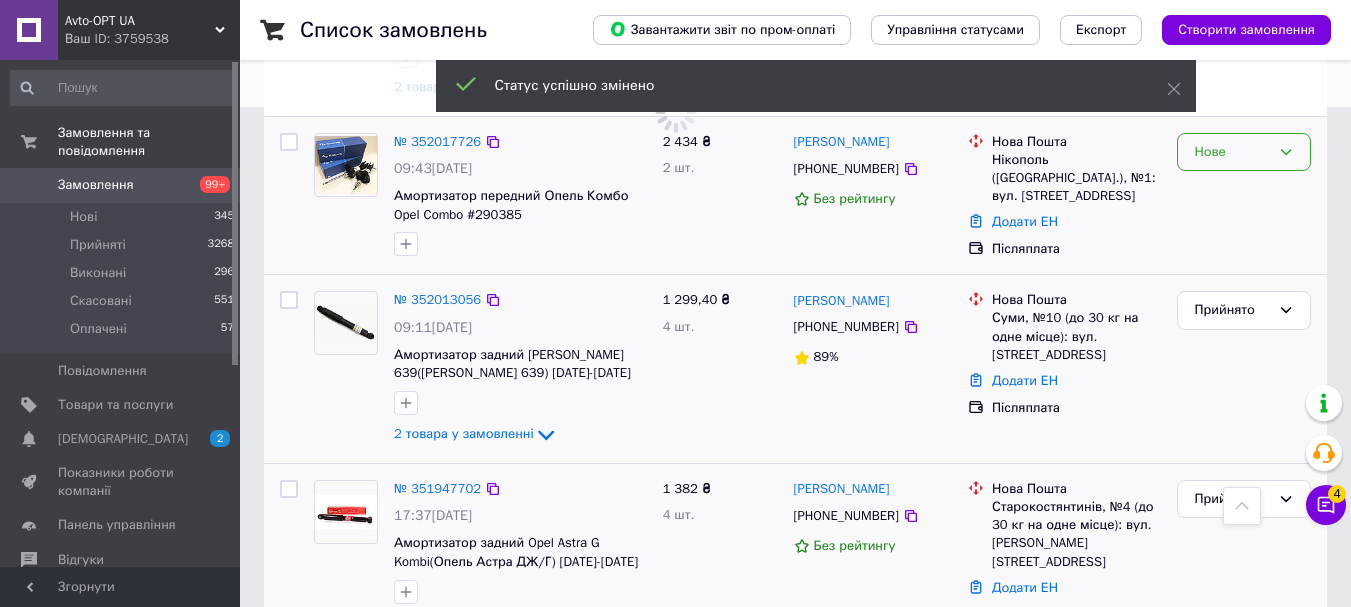 click 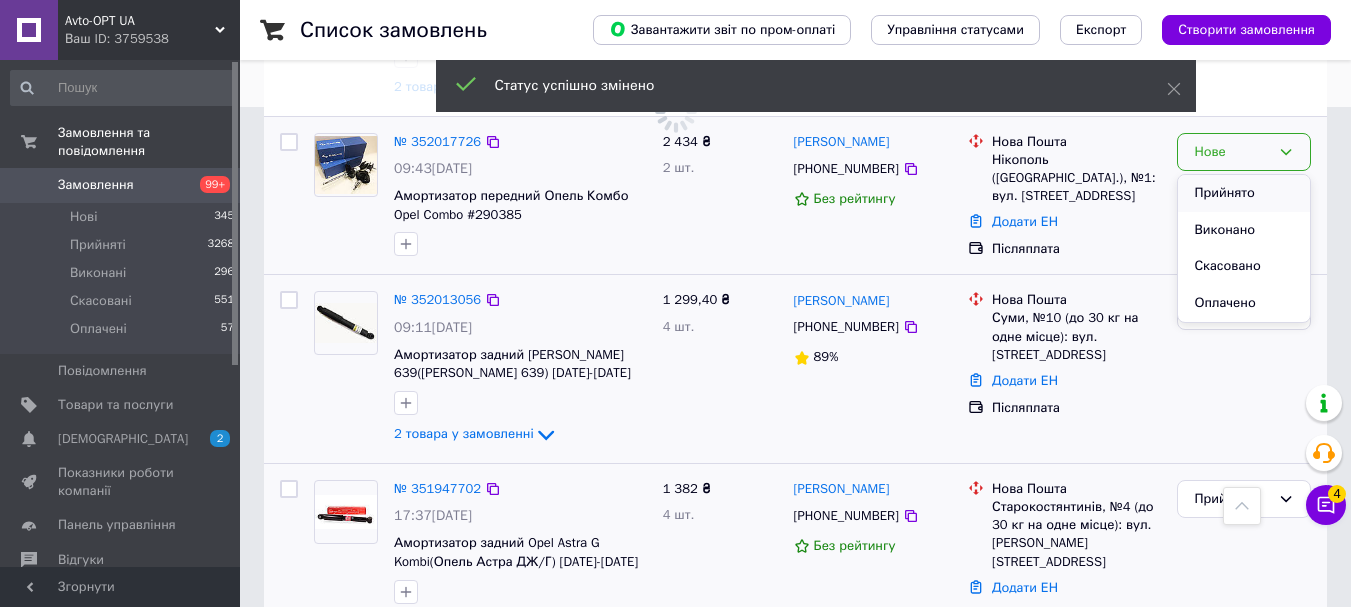 click on "Прийнято" at bounding box center [1244, 193] 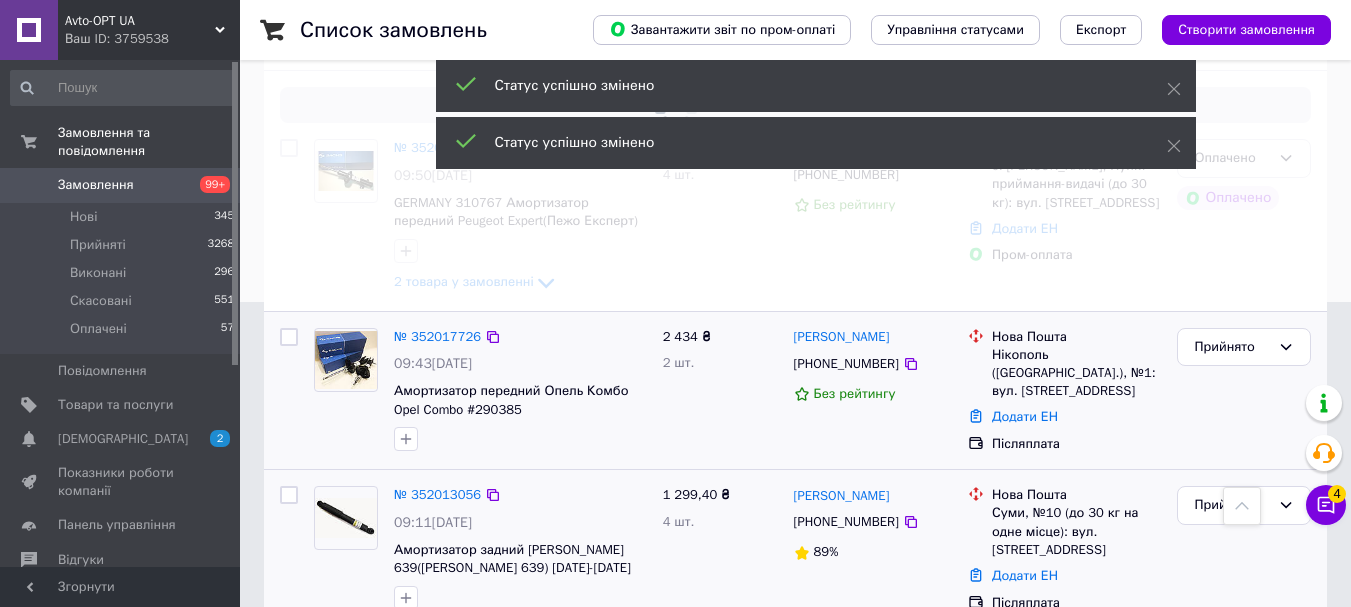 scroll, scrollTop: 300, scrollLeft: 0, axis: vertical 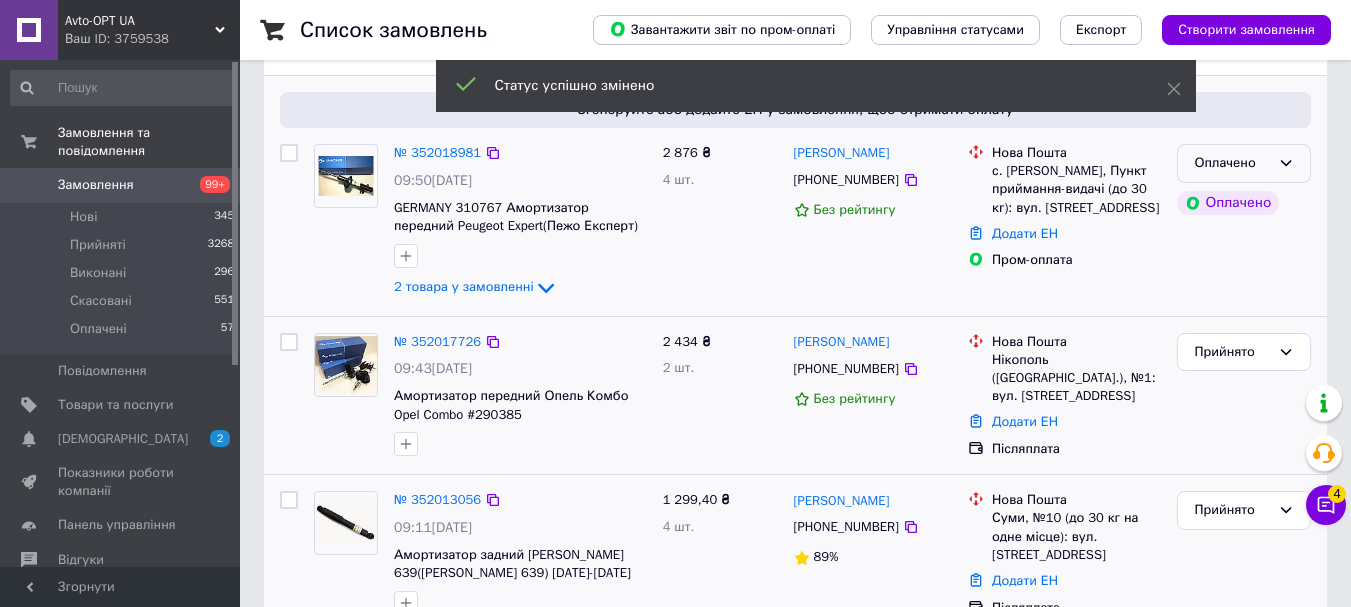 click on "Оплачено" at bounding box center (1244, 163) 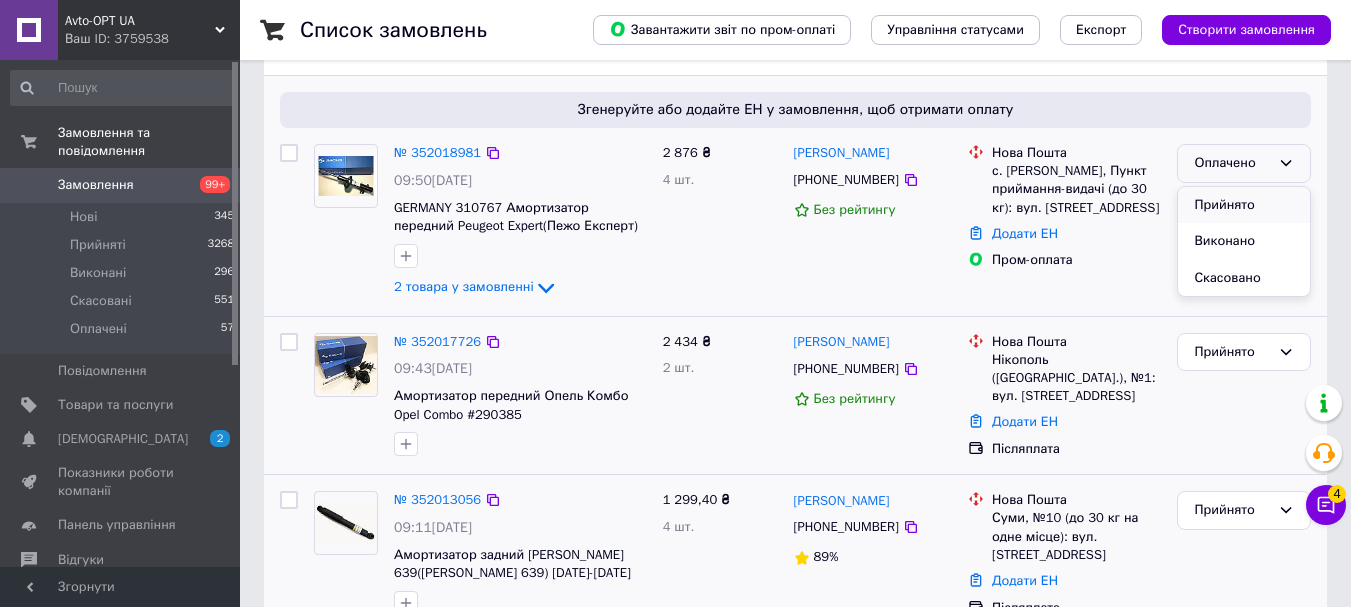 click on "Прийнято" at bounding box center [1244, 205] 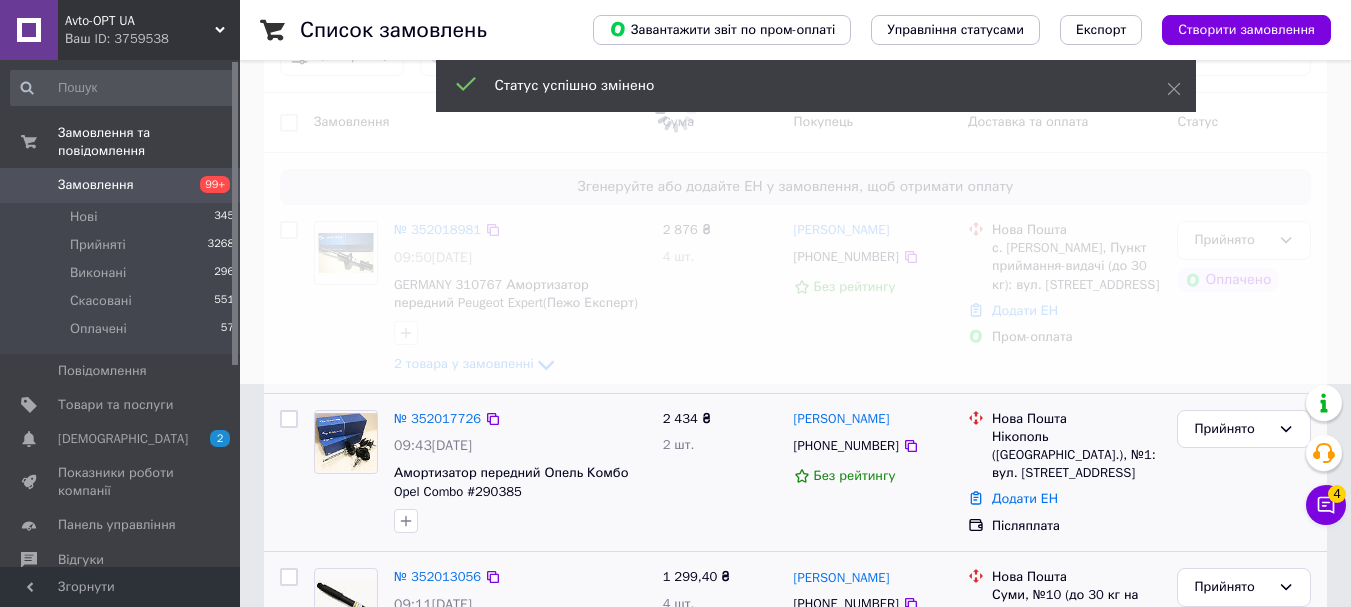 scroll, scrollTop: 100, scrollLeft: 0, axis: vertical 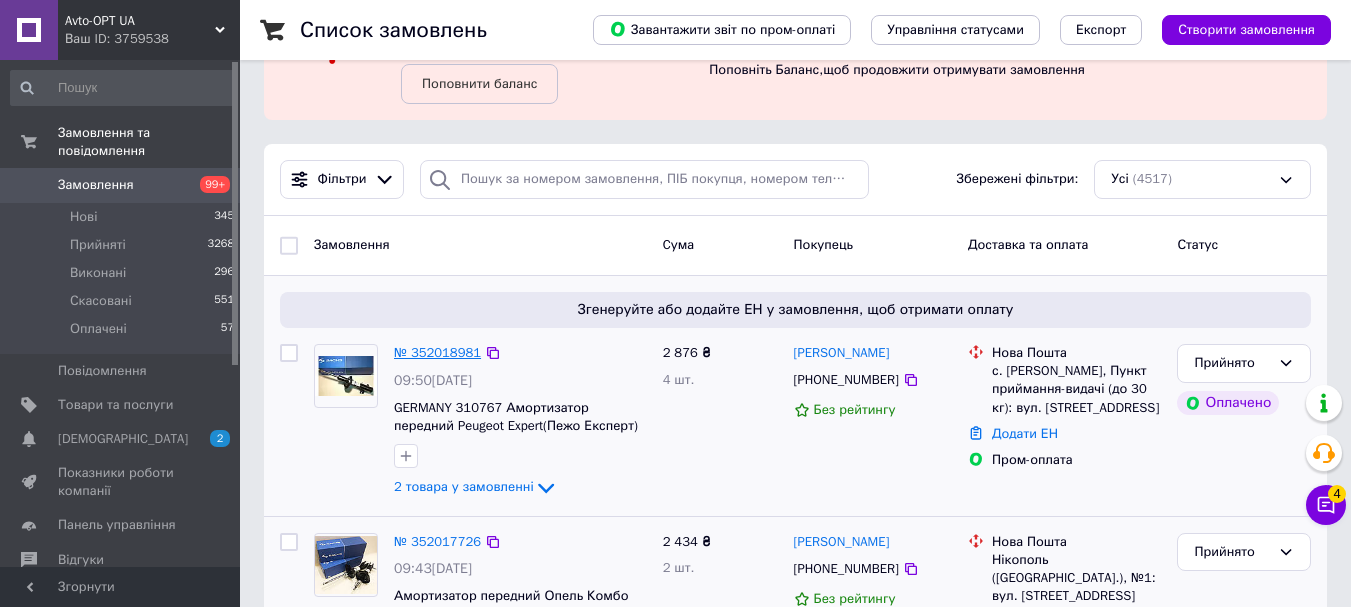 click on "№ 352018981" at bounding box center (437, 352) 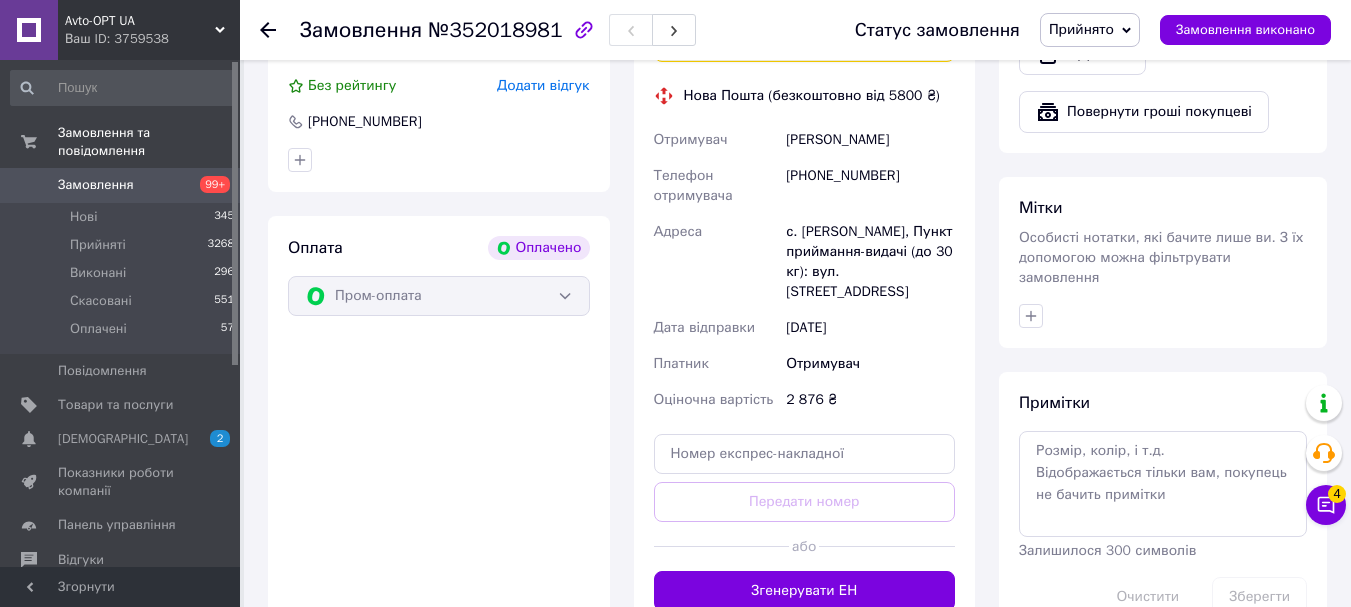 scroll, scrollTop: 1500, scrollLeft: 0, axis: vertical 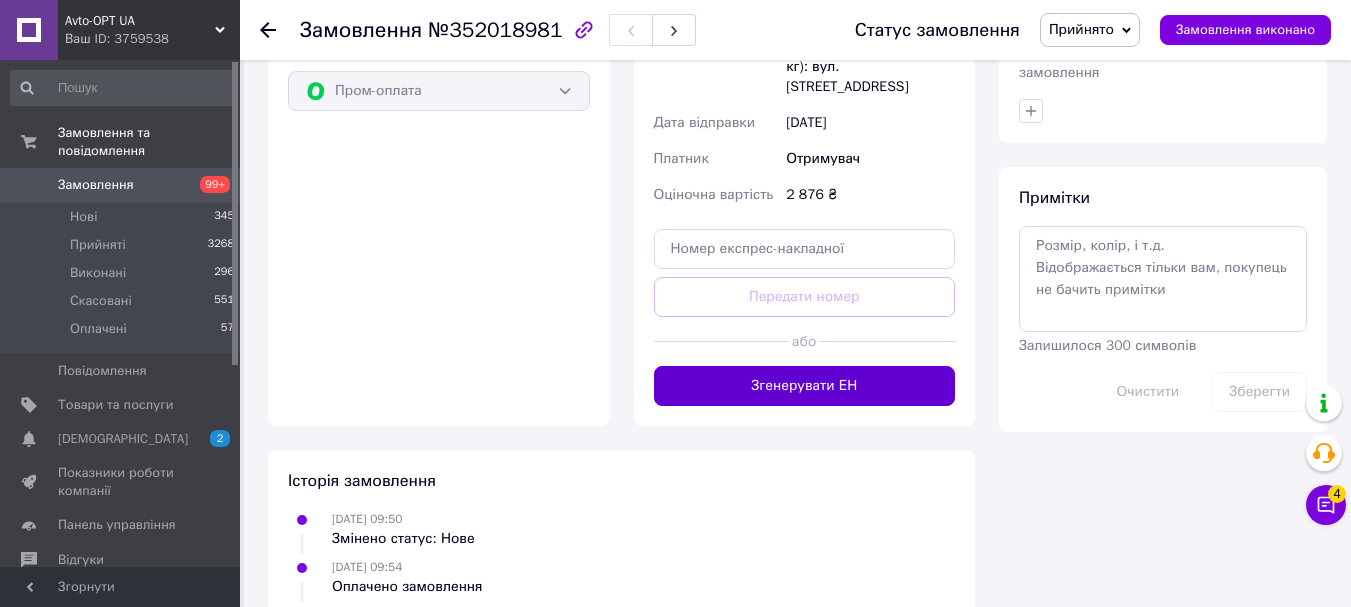 click on "Згенерувати ЕН" at bounding box center [805, 386] 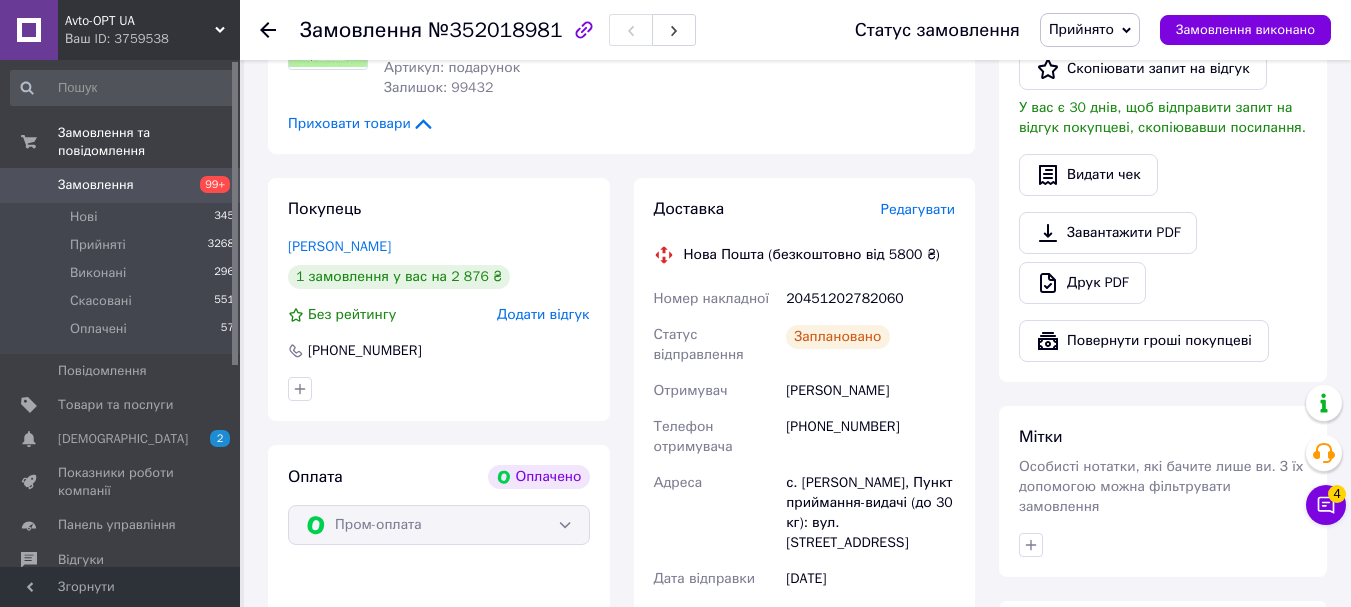 scroll, scrollTop: 1100, scrollLeft: 0, axis: vertical 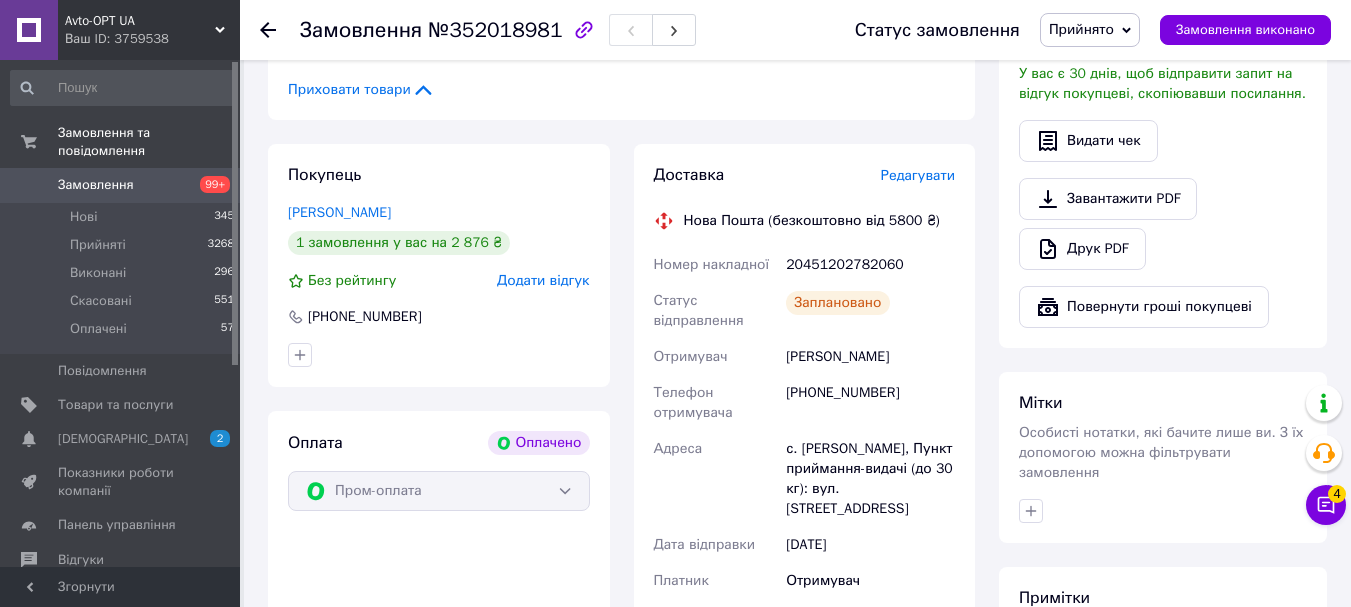 click on "Замовлення" at bounding box center (121, 185) 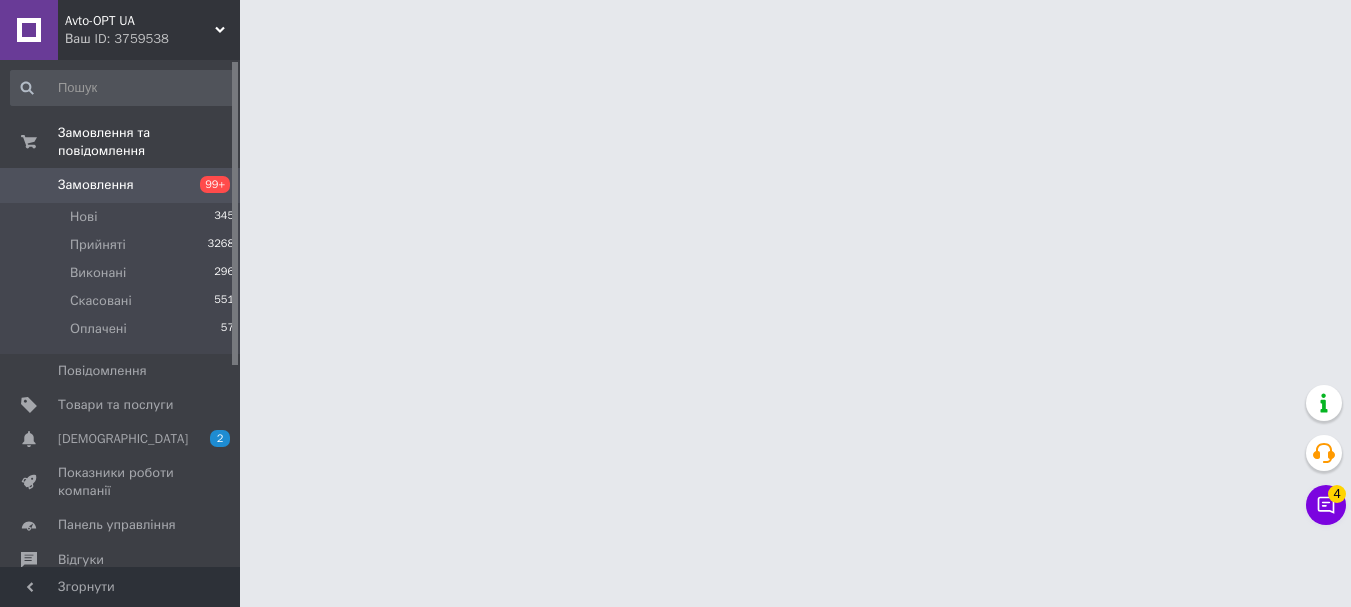 scroll, scrollTop: 0, scrollLeft: 0, axis: both 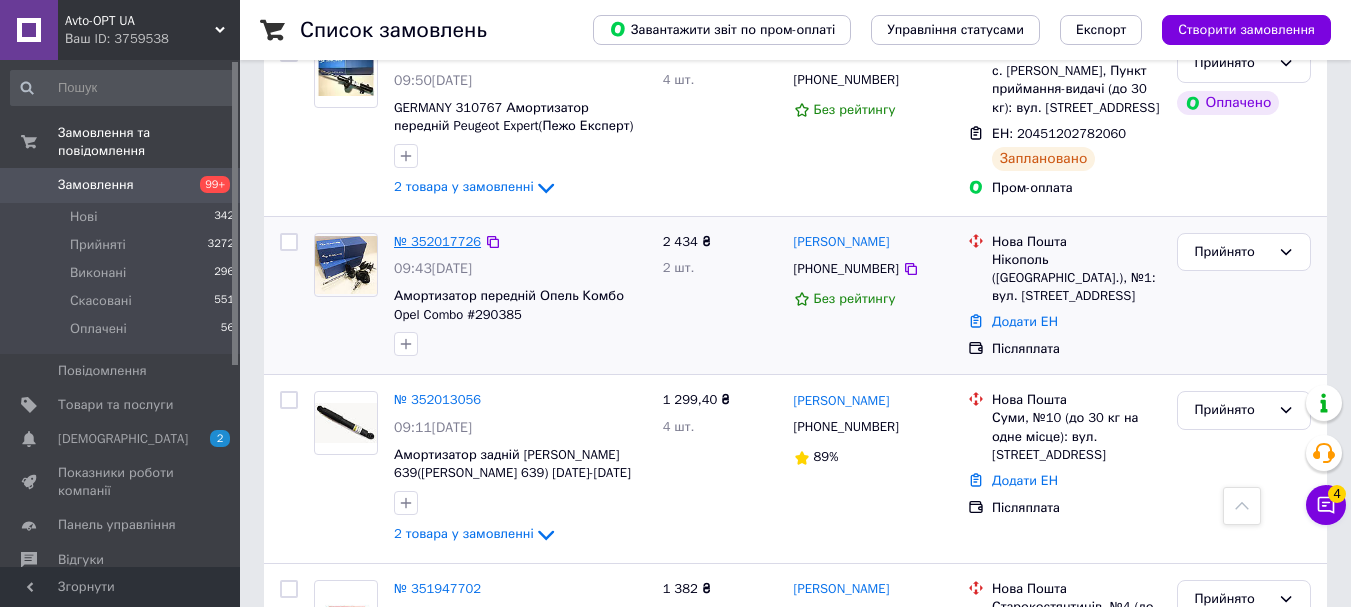 click on "№ 352017726" at bounding box center (437, 241) 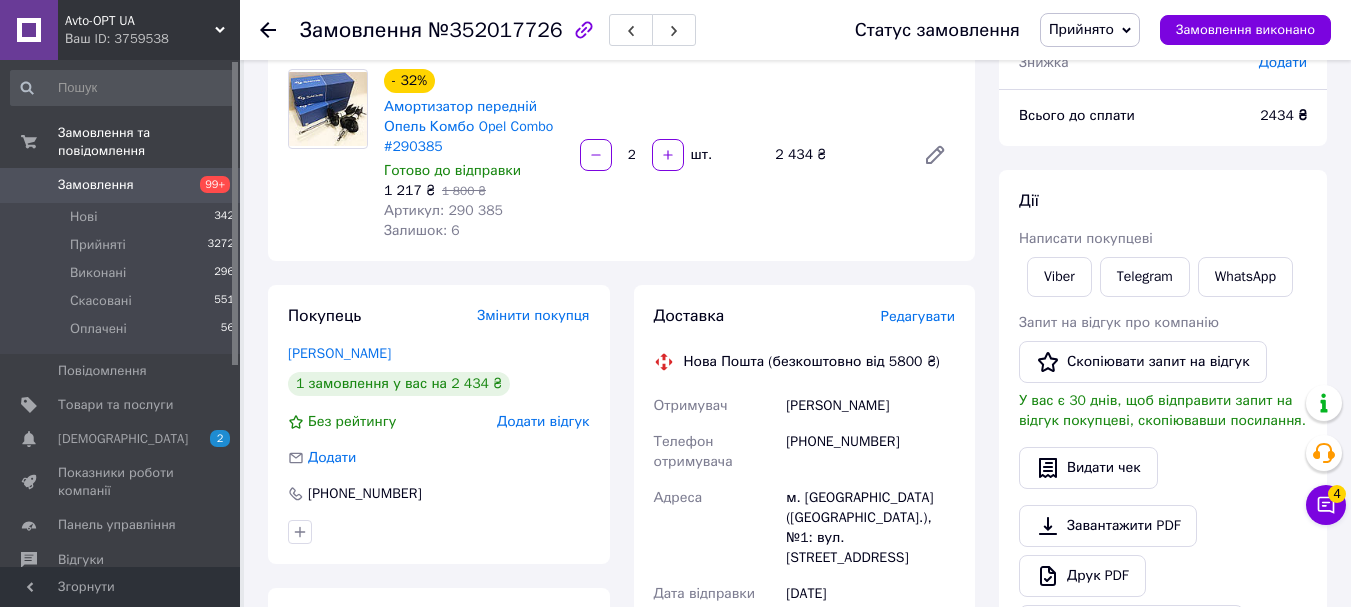scroll, scrollTop: 414, scrollLeft: 0, axis: vertical 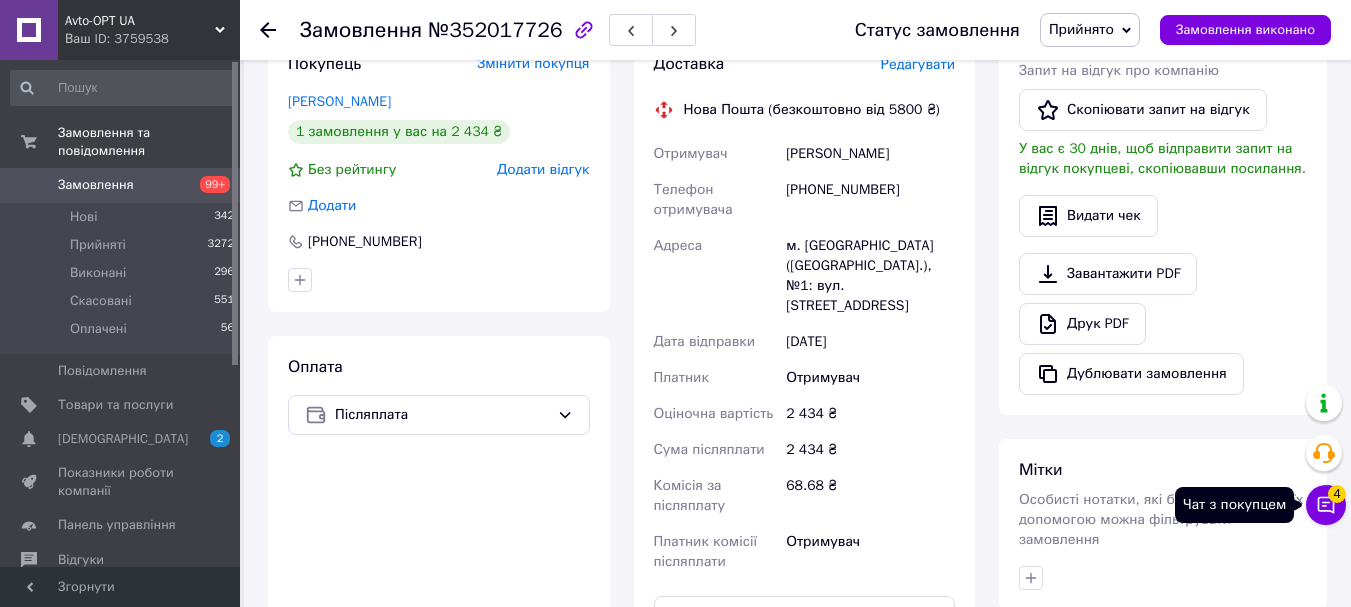 click 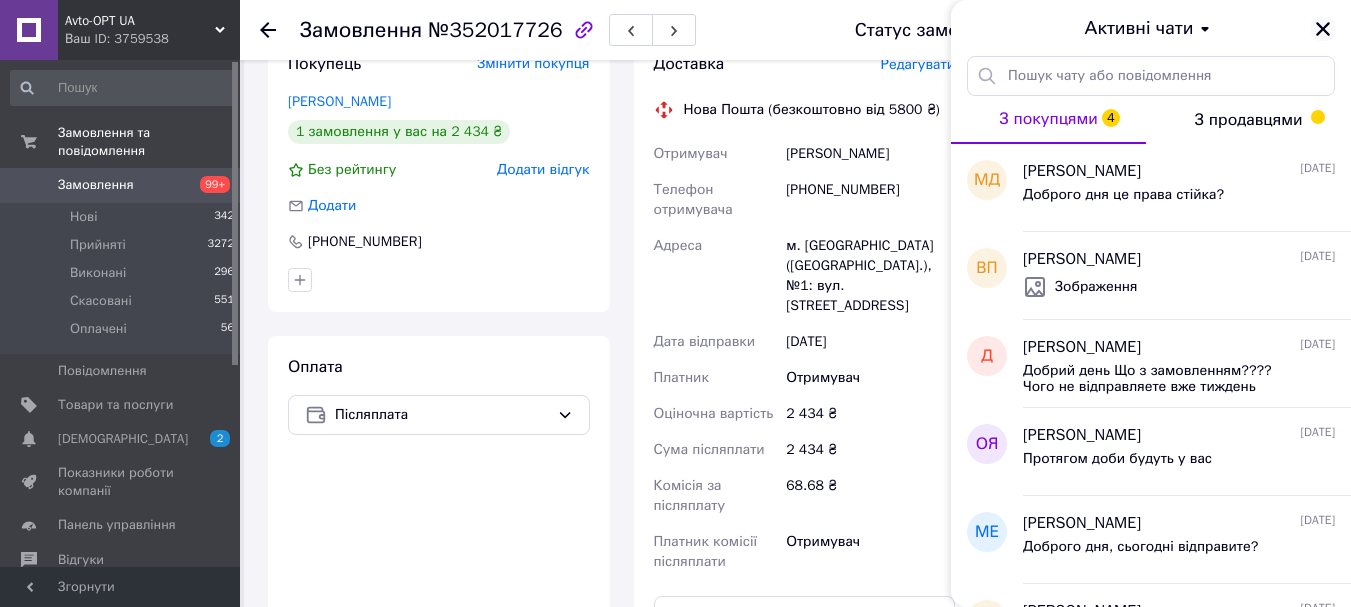click at bounding box center [1323, 29] 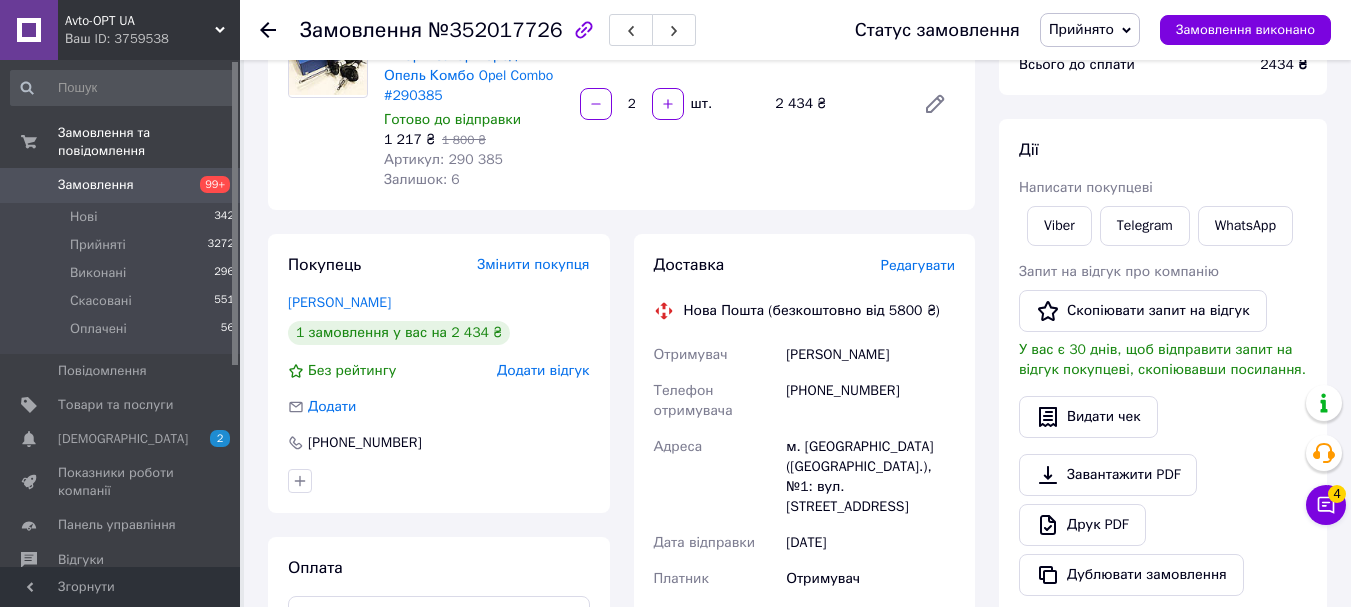scroll, scrollTop: 0, scrollLeft: 0, axis: both 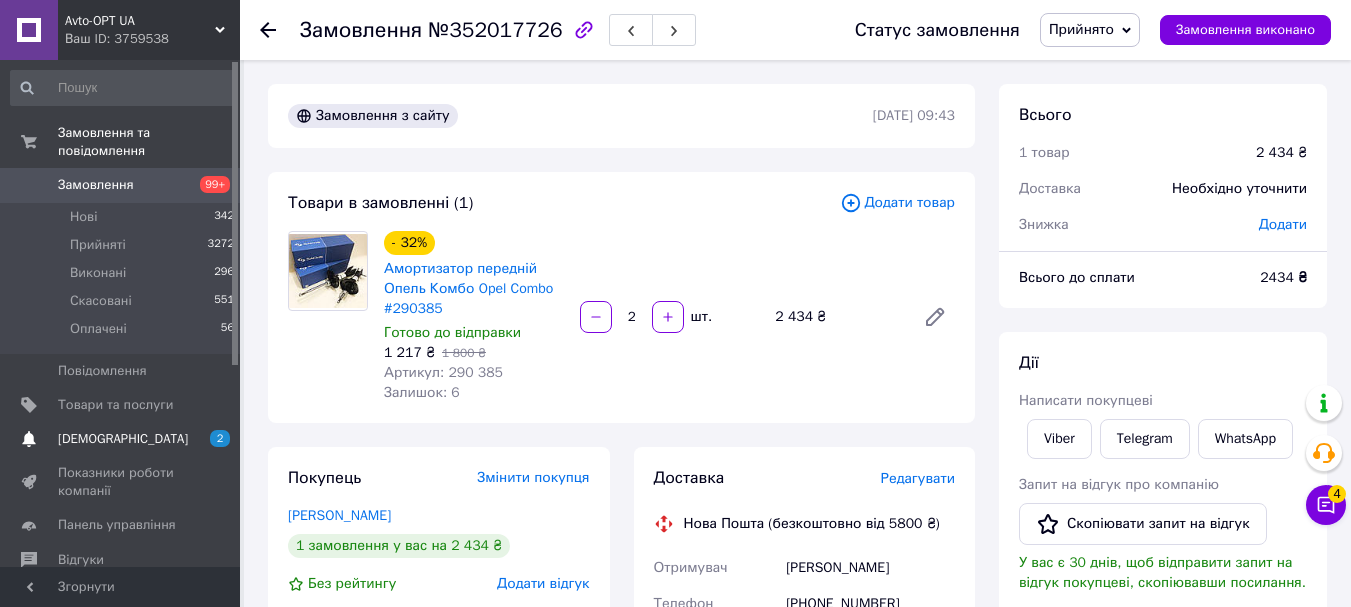 click on "[DEMOGRAPHIC_DATA]" at bounding box center [121, 439] 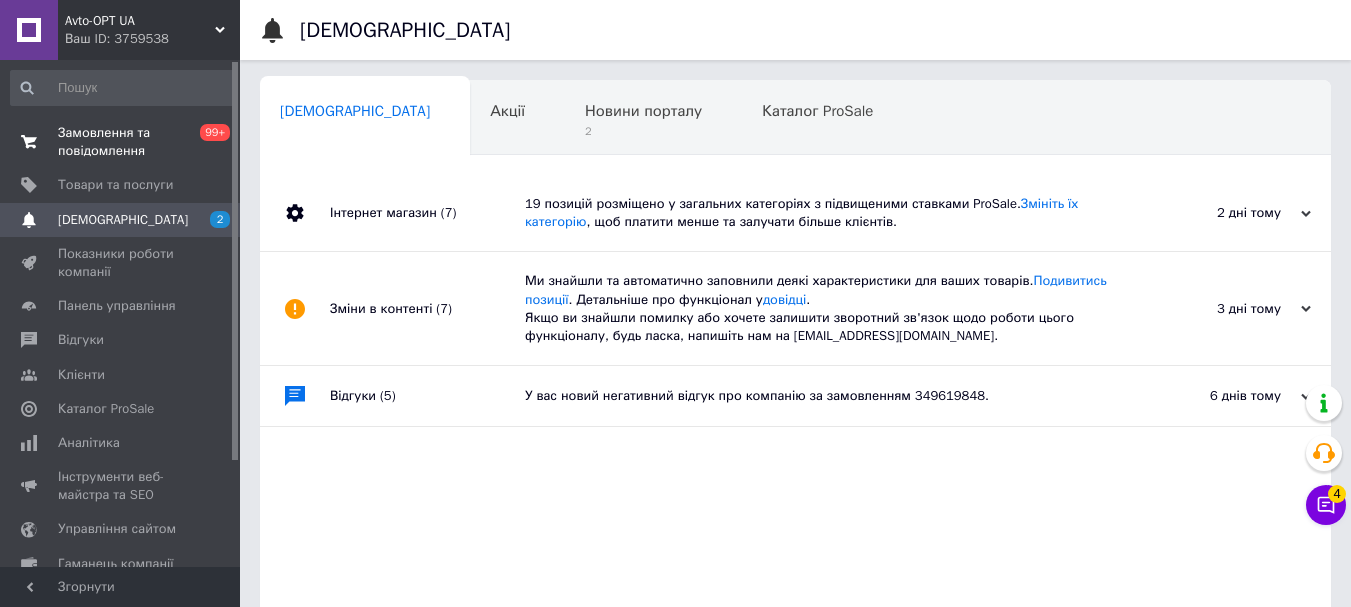 click on "Замовлення та повідомлення" at bounding box center (121, 142) 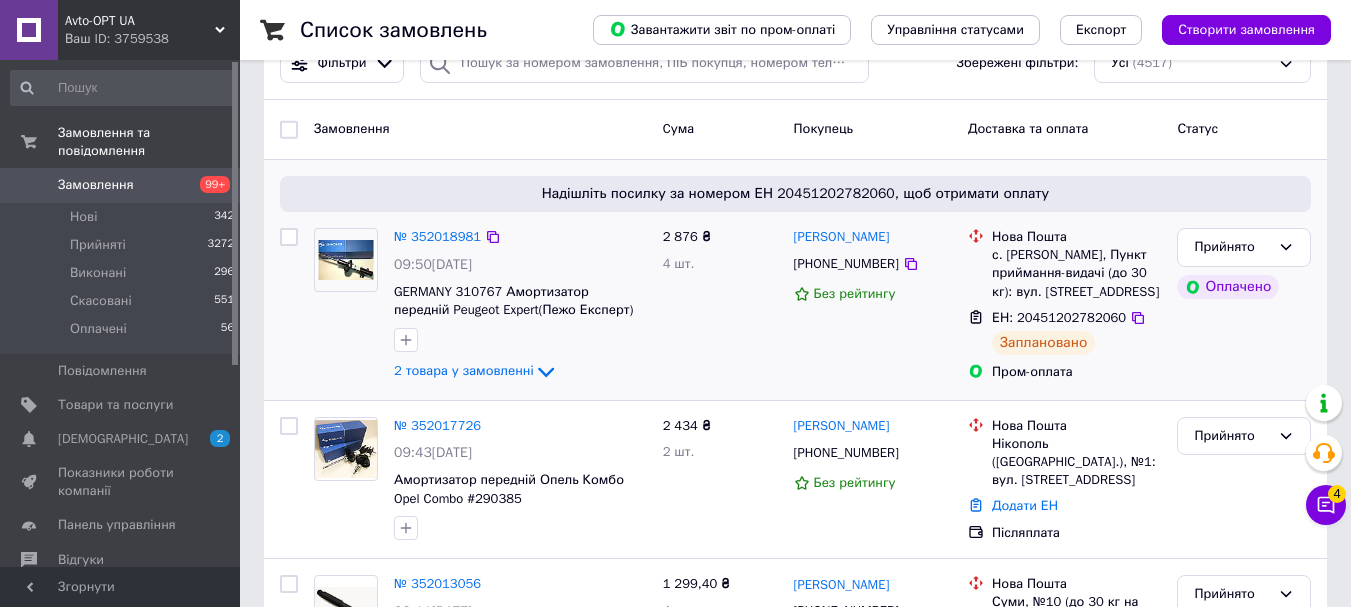 scroll, scrollTop: 0, scrollLeft: 0, axis: both 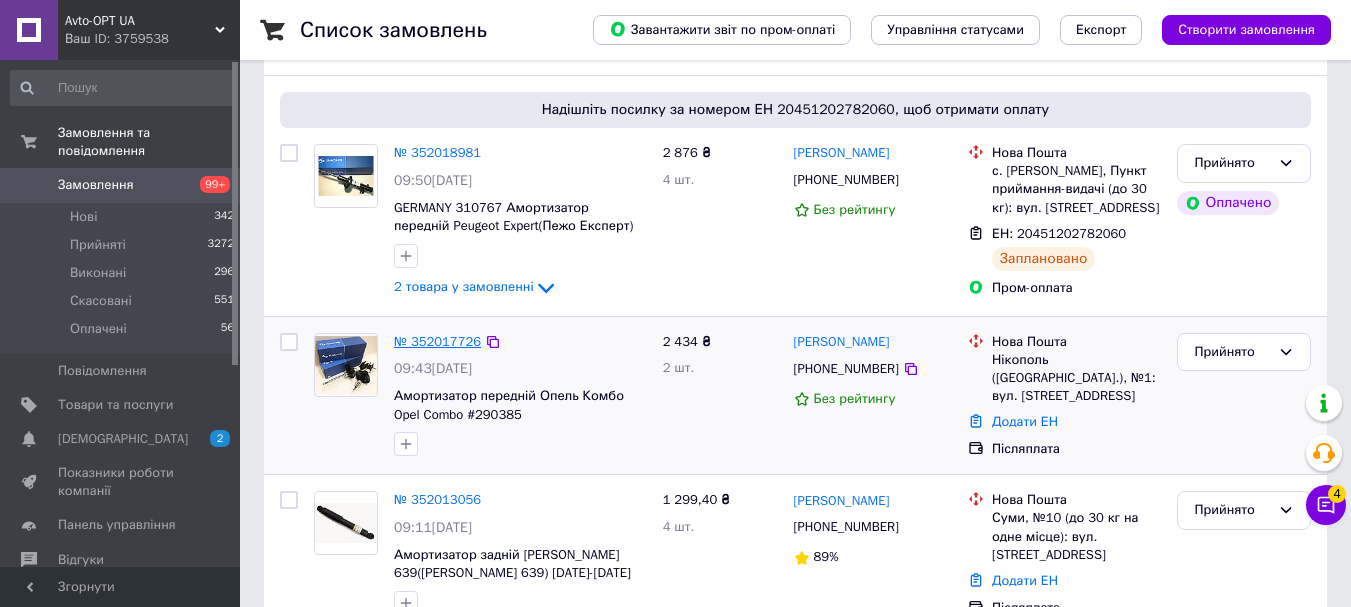 click on "№ 352017726" at bounding box center [437, 341] 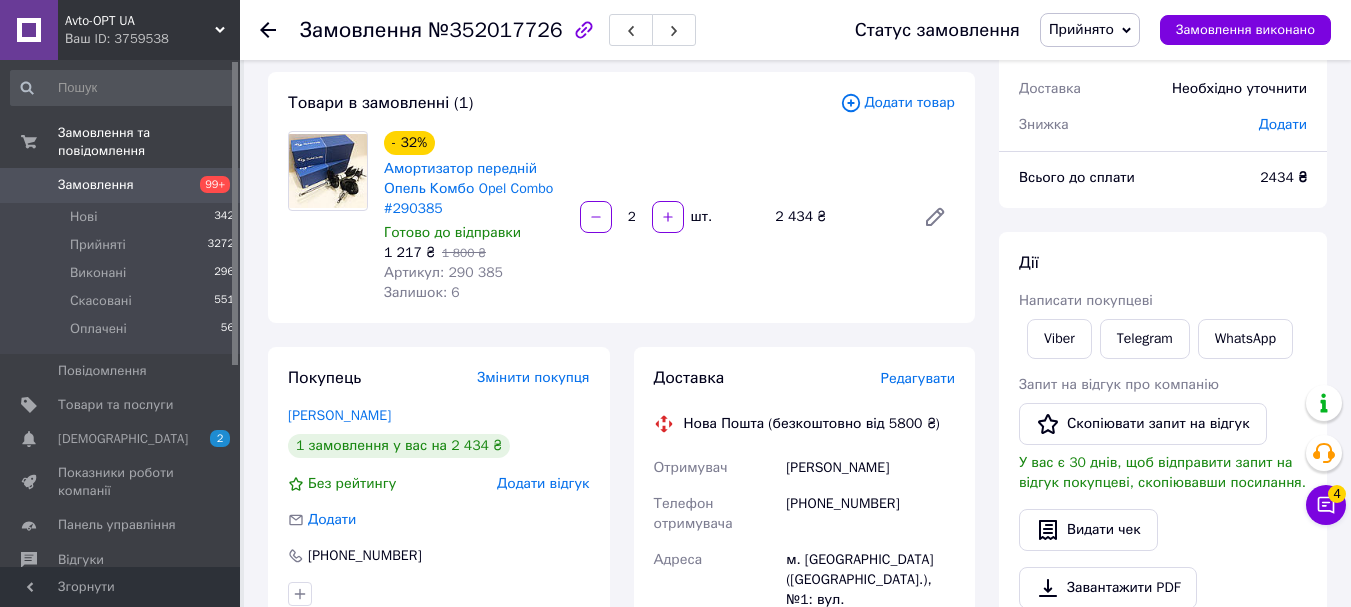 scroll, scrollTop: 200, scrollLeft: 0, axis: vertical 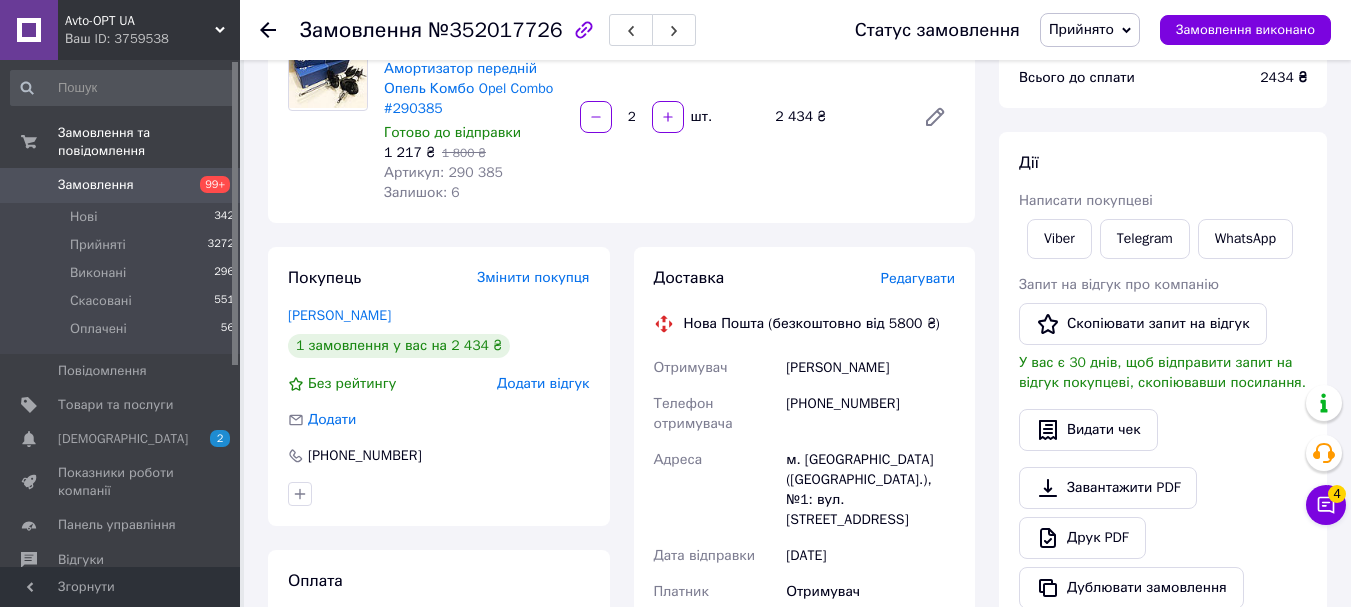 click on "Замовлення" at bounding box center (96, 185) 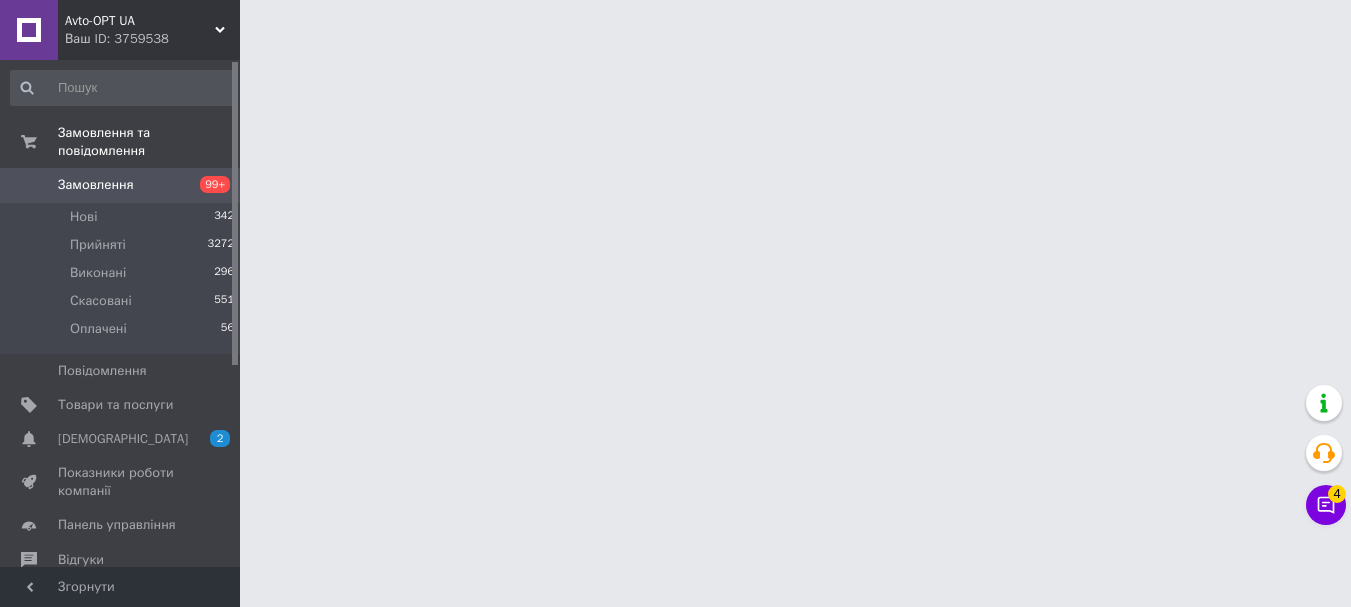 scroll, scrollTop: 0, scrollLeft: 0, axis: both 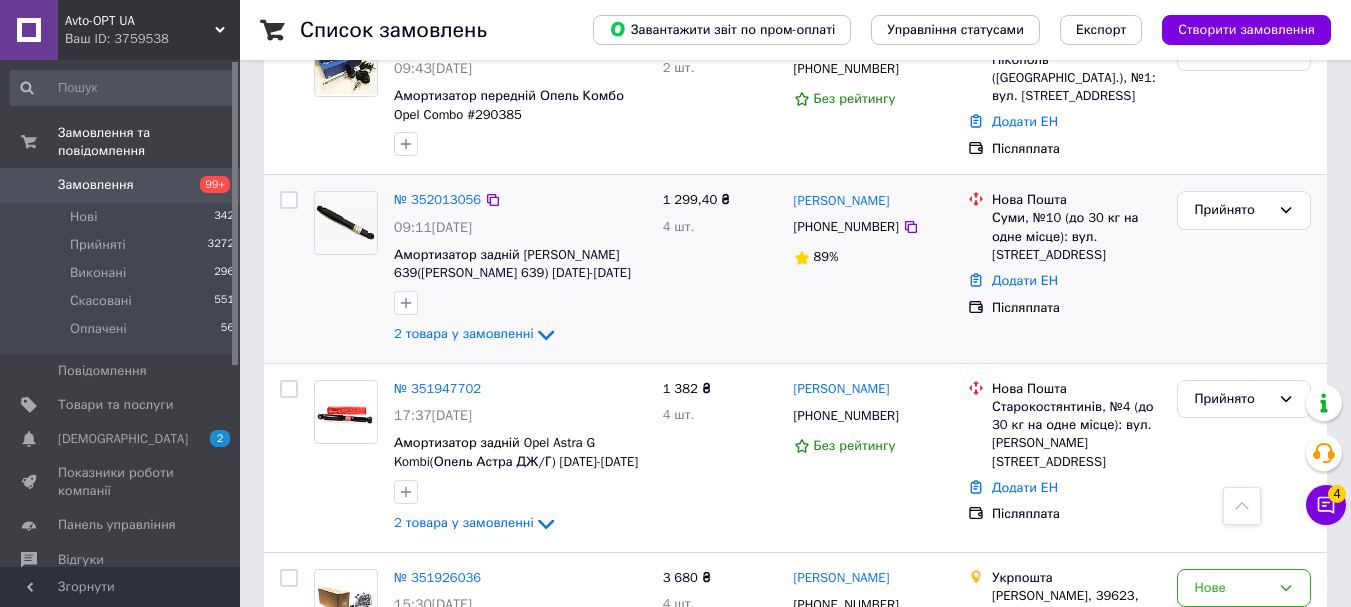 click on "№ 352013056" at bounding box center [437, 200] 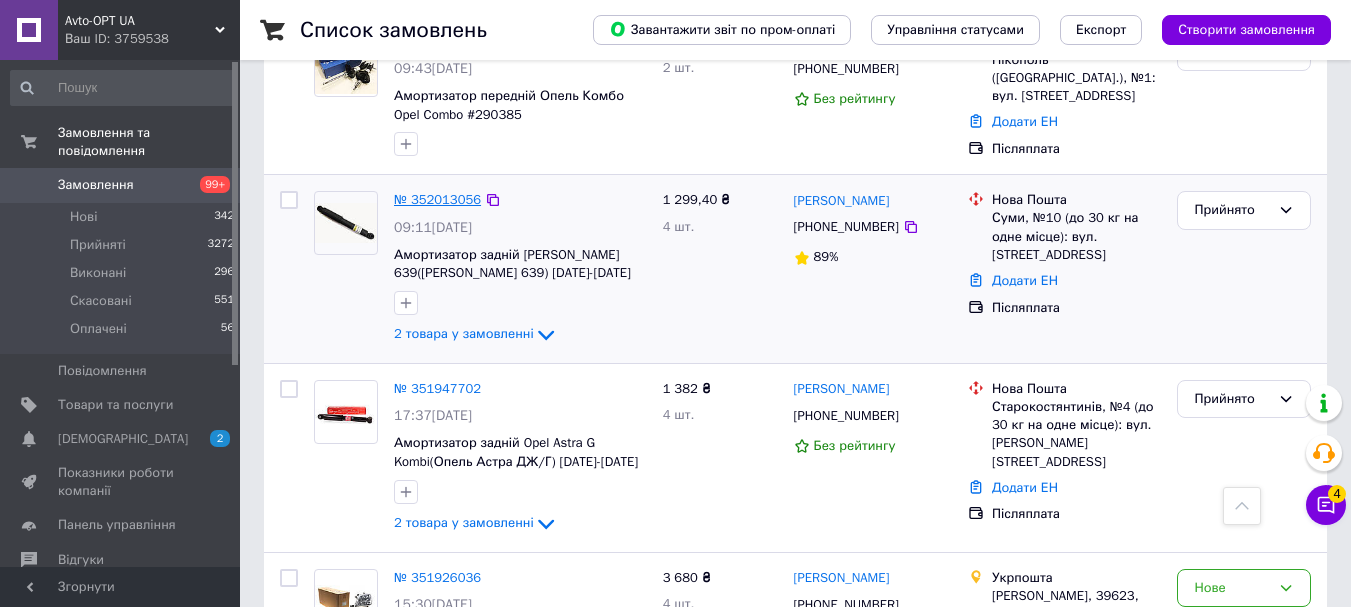 click on "№ 352013056" at bounding box center (437, 199) 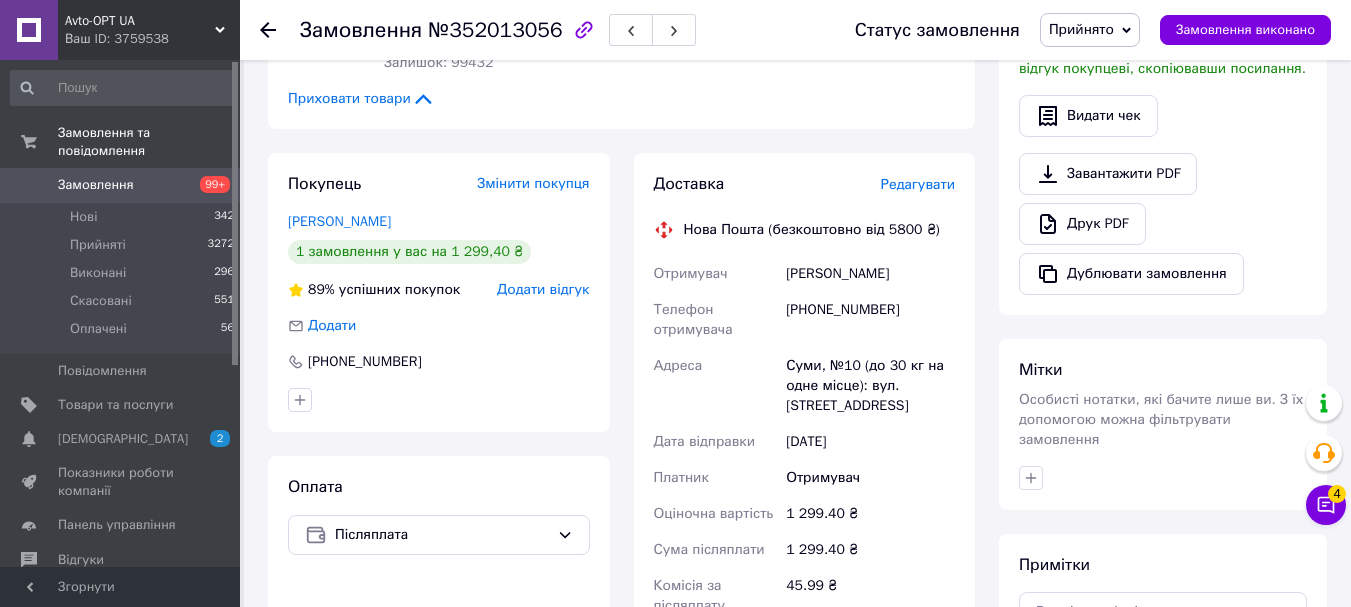 scroll, scrollTop: 600, scrollLeft: 0, axis: vertical 